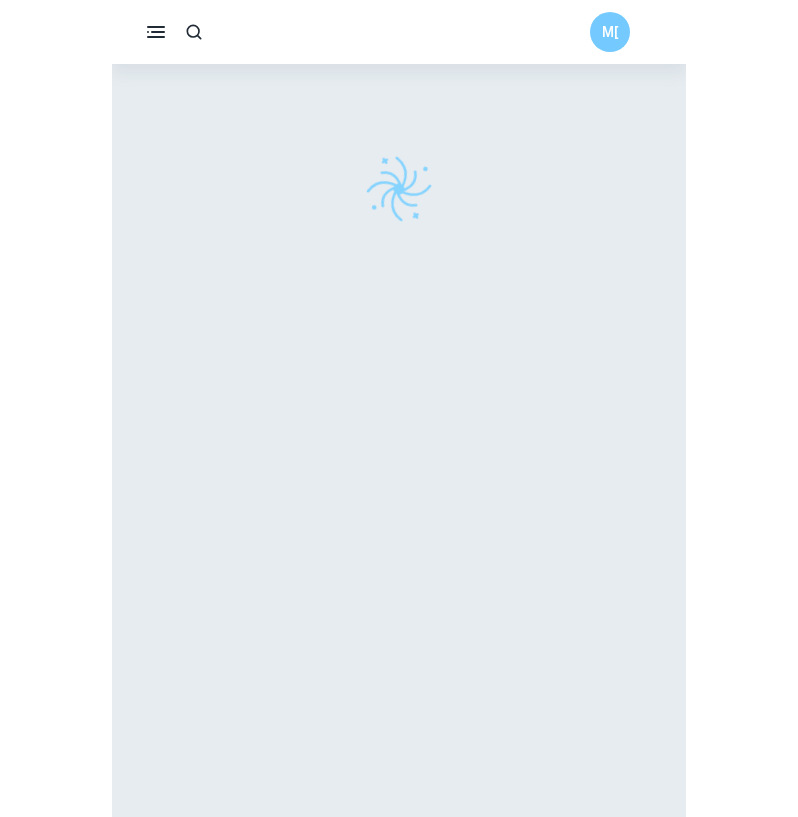 scroll, scrollTop: 0, scrollLeft: 0, axis: both 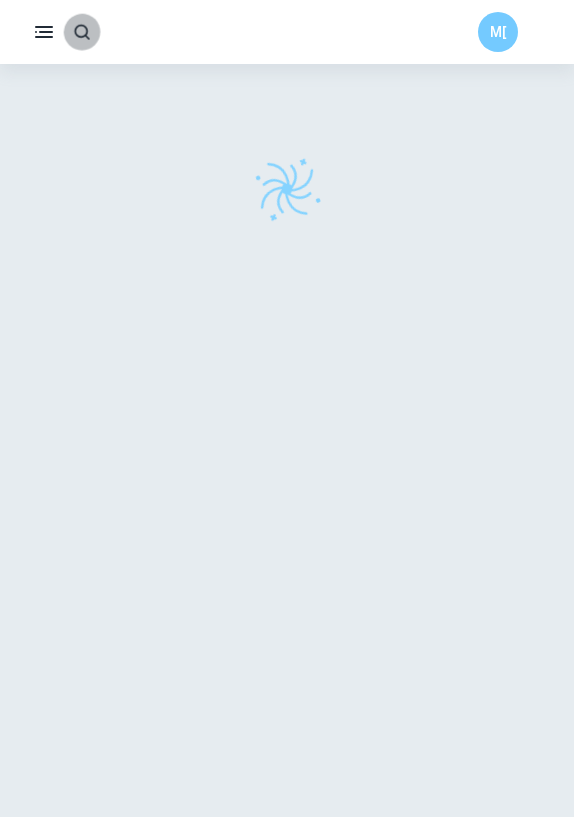 click 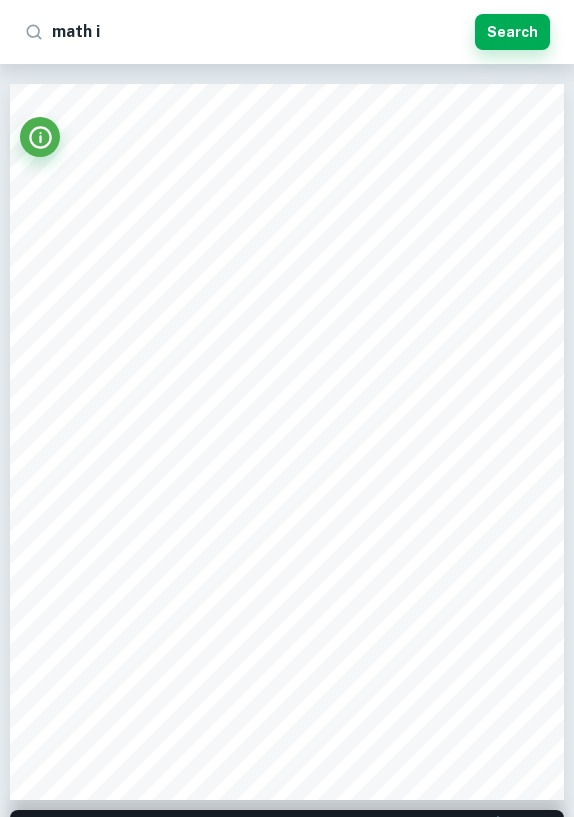 type on "math ia" 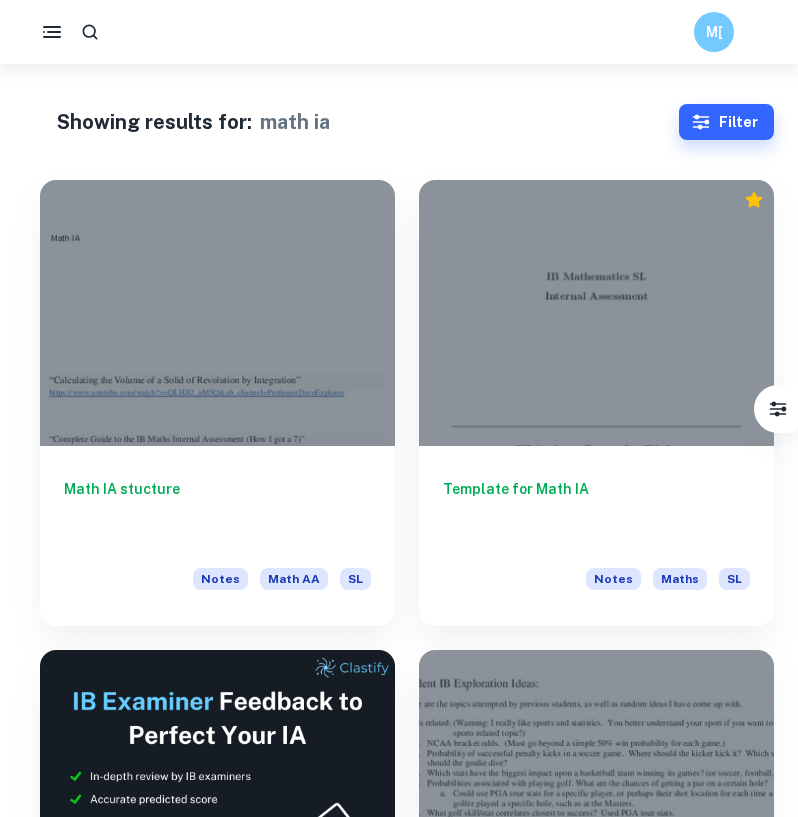 scroll, scrollTop: 0, scrollLeft: 0, axis: both 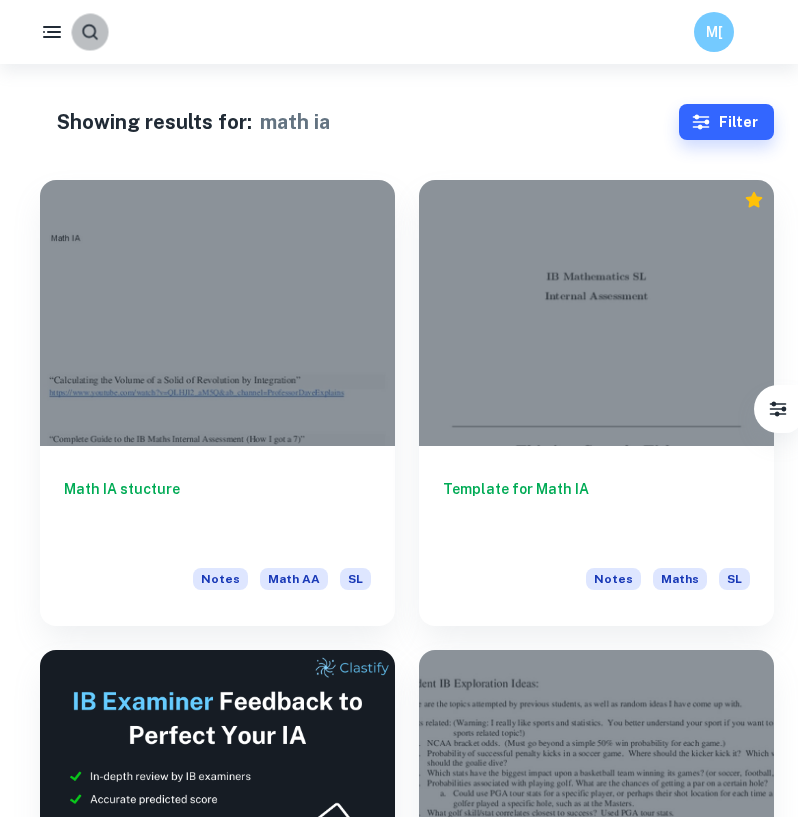 click 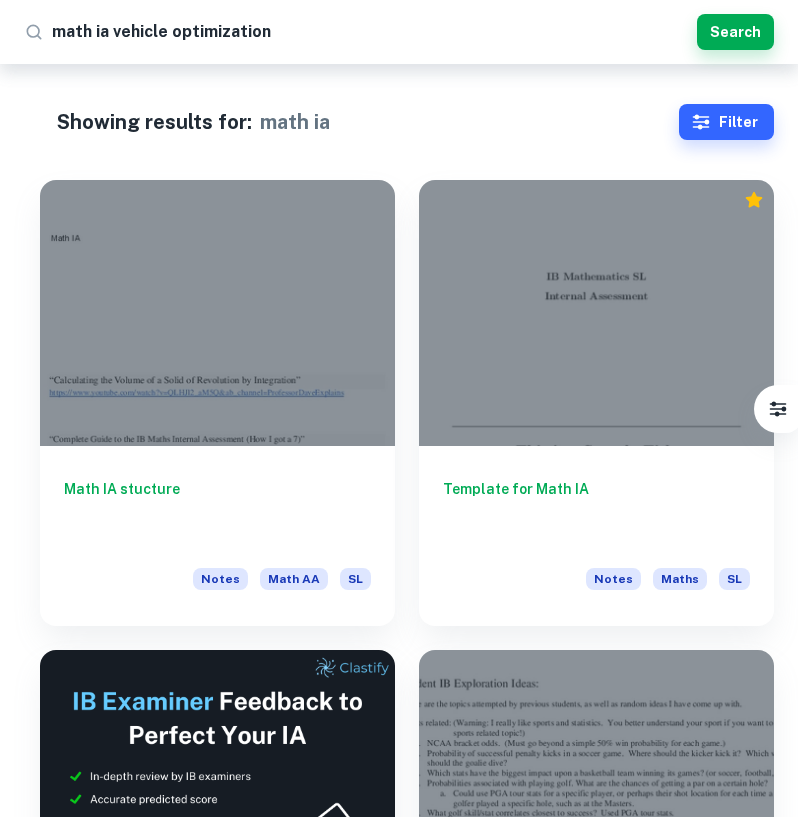 click on "math ia vehicle optimization" at bounding box center (370, 32) 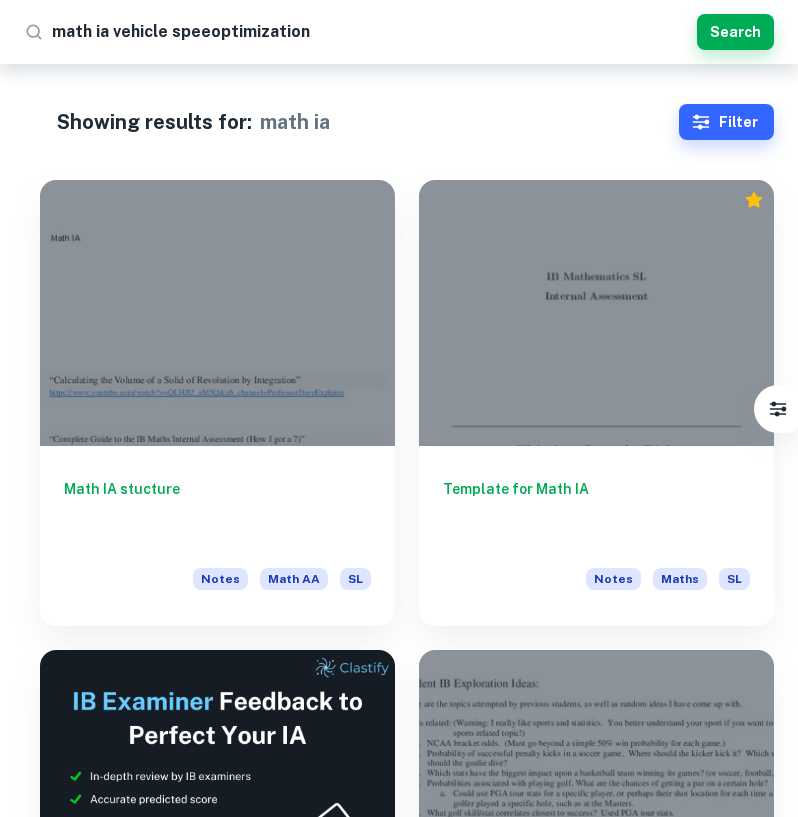 type on "math ia vehicle speedoptimization" 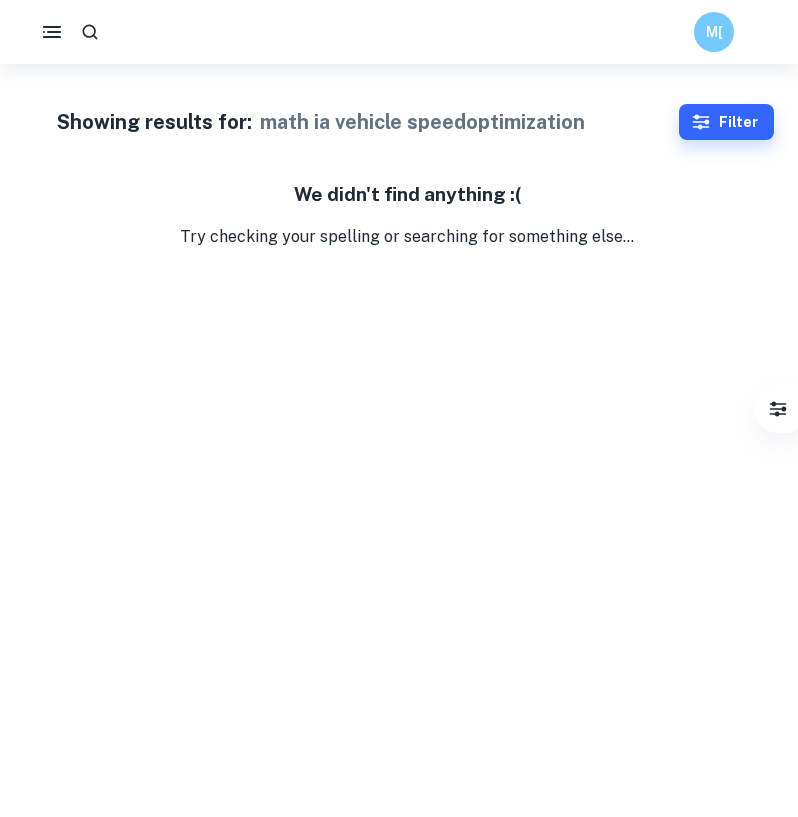 click on "math ia vehicle speedoptimization" at bounding box center (422, 122) 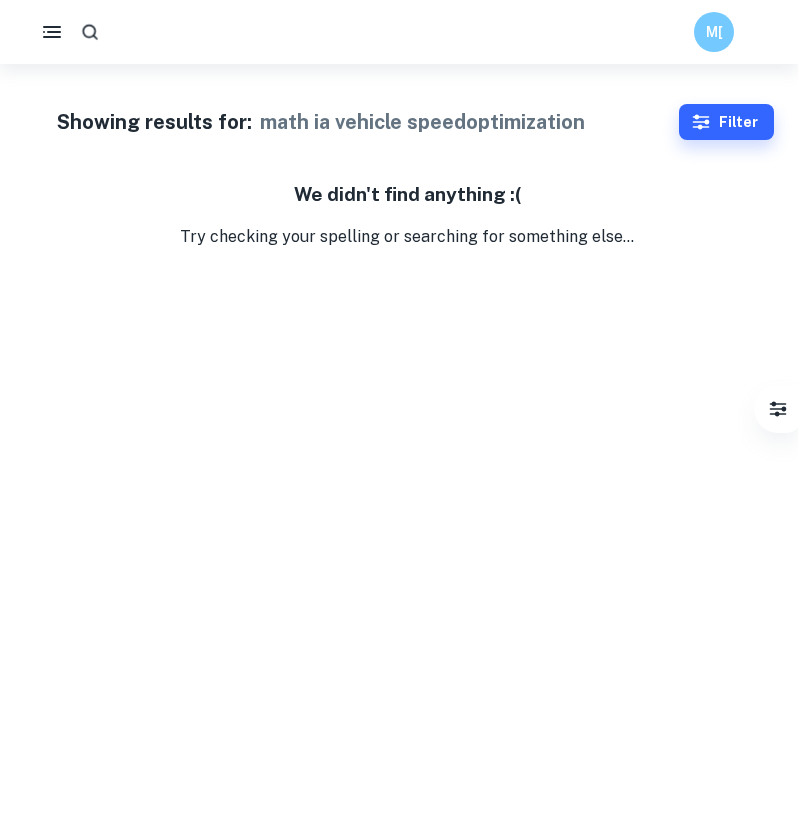 click at bounding box center [90, 32] 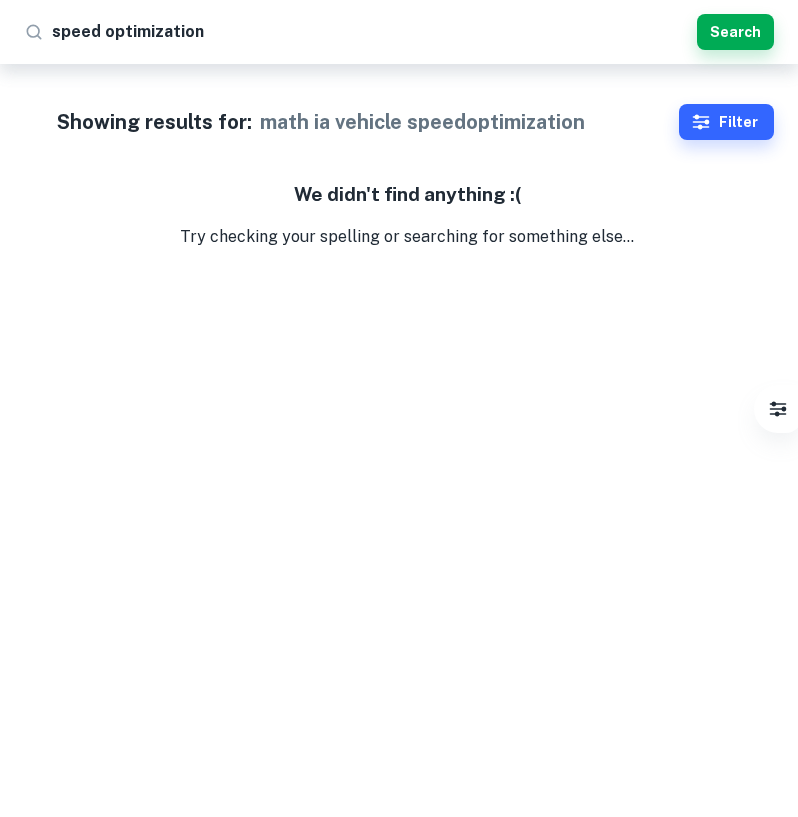 type on "speed optimization" 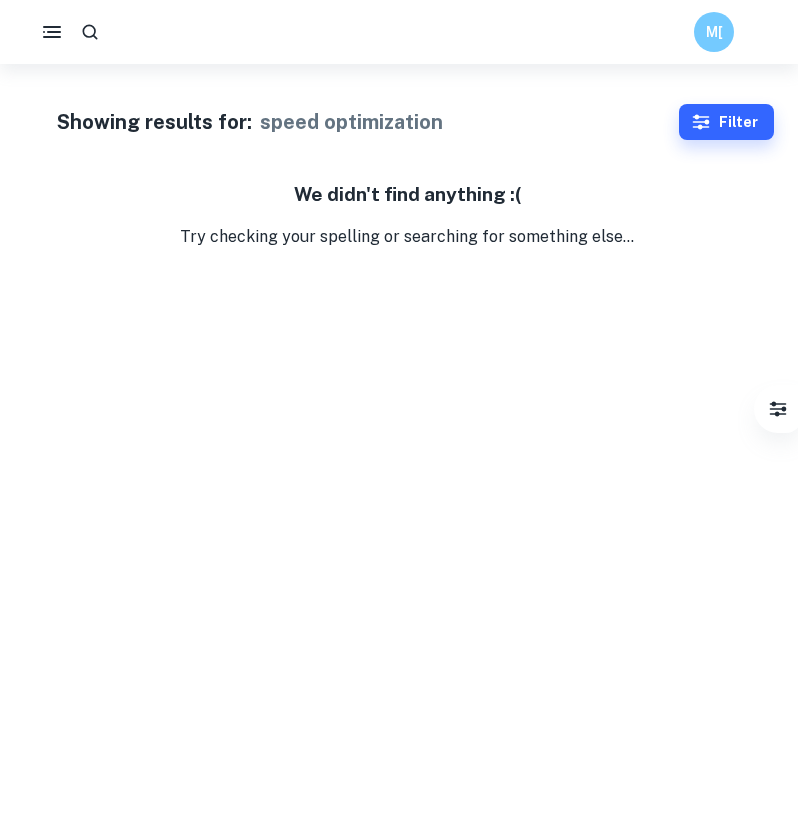 click on "M[" at bounding box center (399, 32) 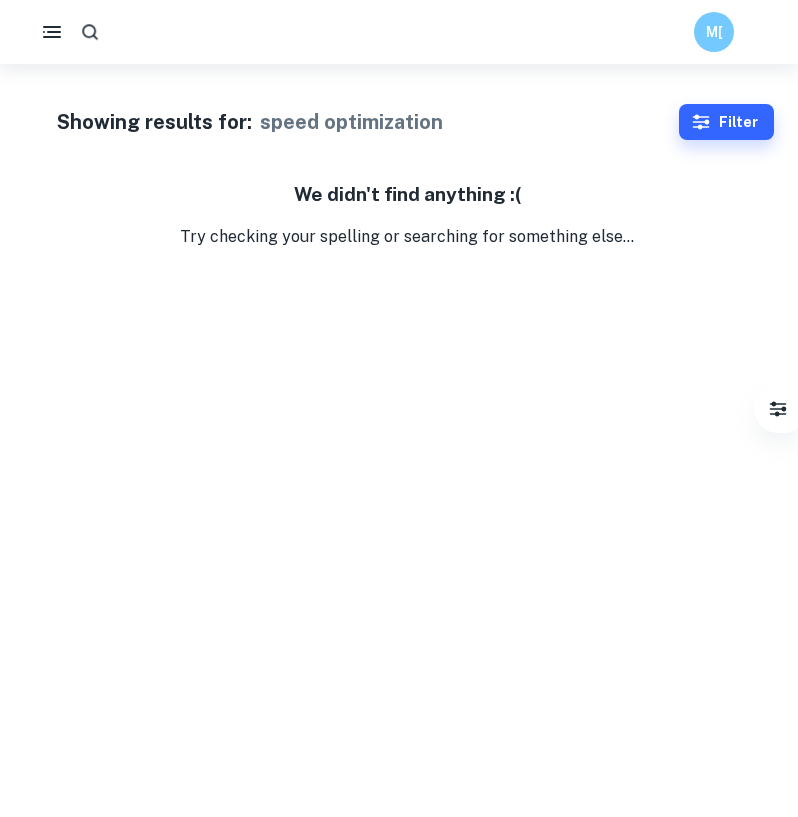 click 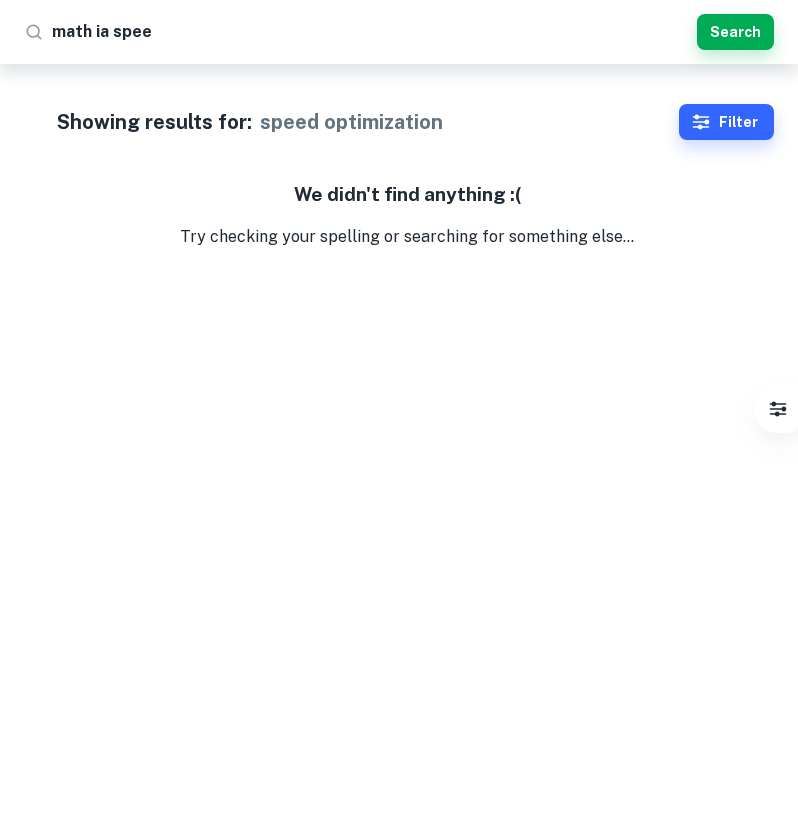 type on "math ia speed" 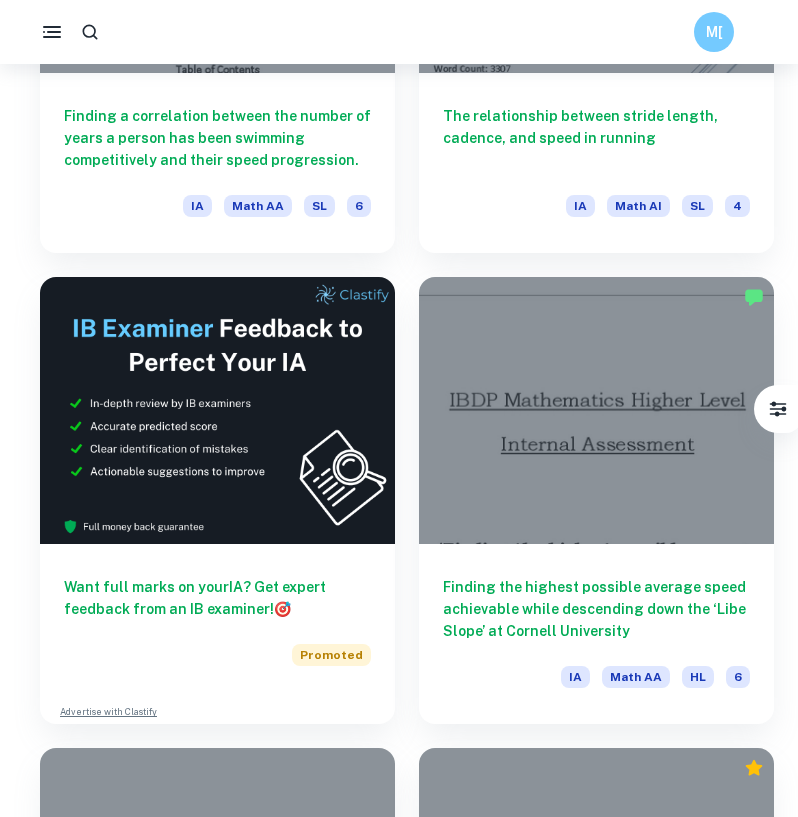 scroll, scrollTop: 405, scrollLeft: 0, axis: vertical 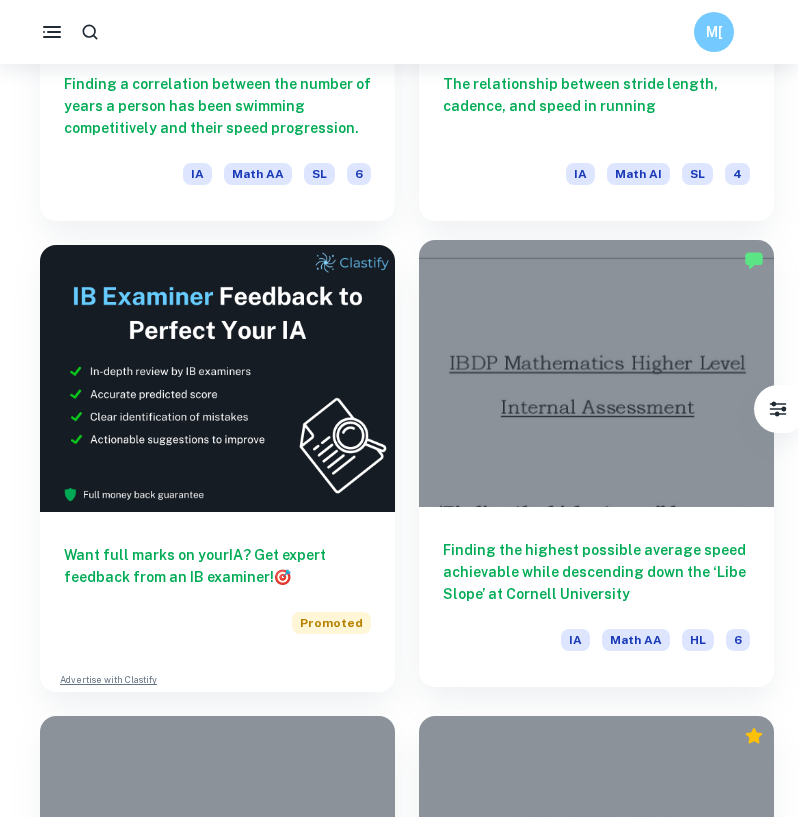 click on "Finding the highest possible average speed achievable while descending down the ‘Libe Slope’ at Cornell University" at bounding box center (596, 572) 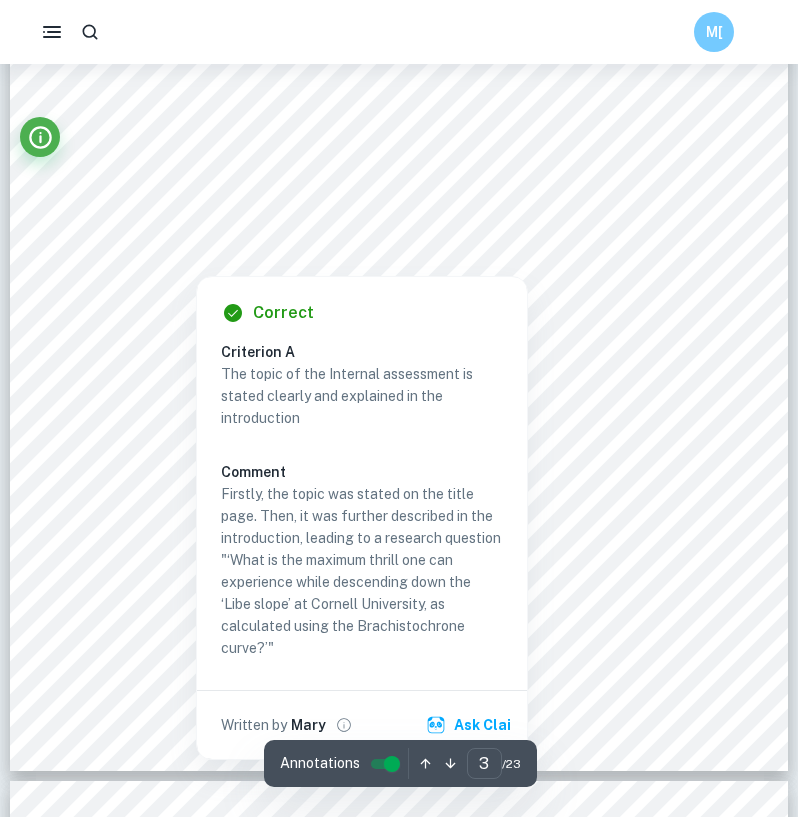 scroll, scrollTop: 2892, scrollLeft: 0, axis: vertical 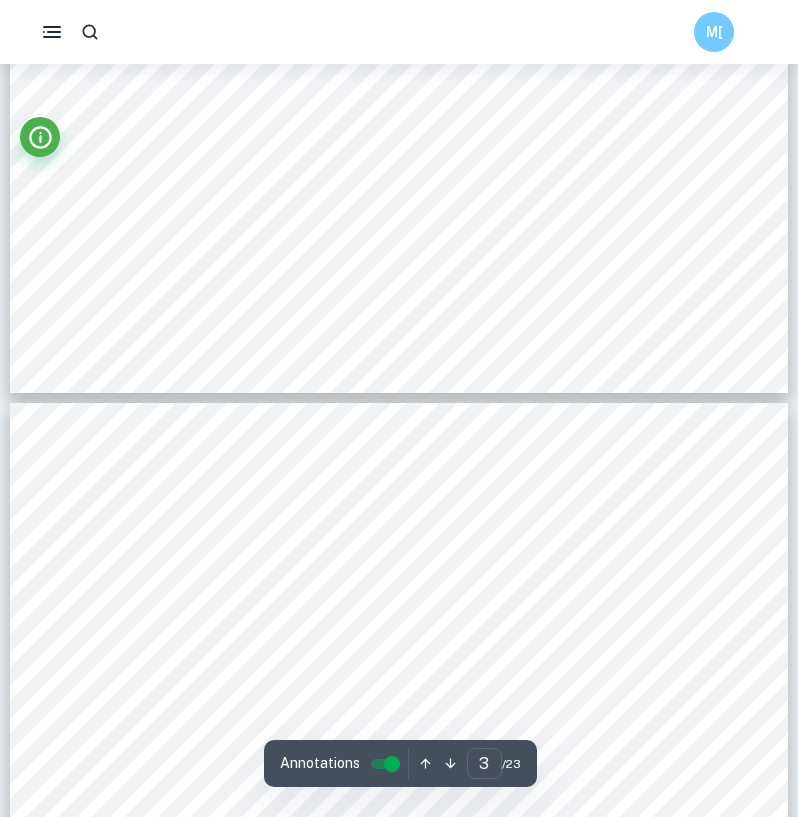 type on "4" 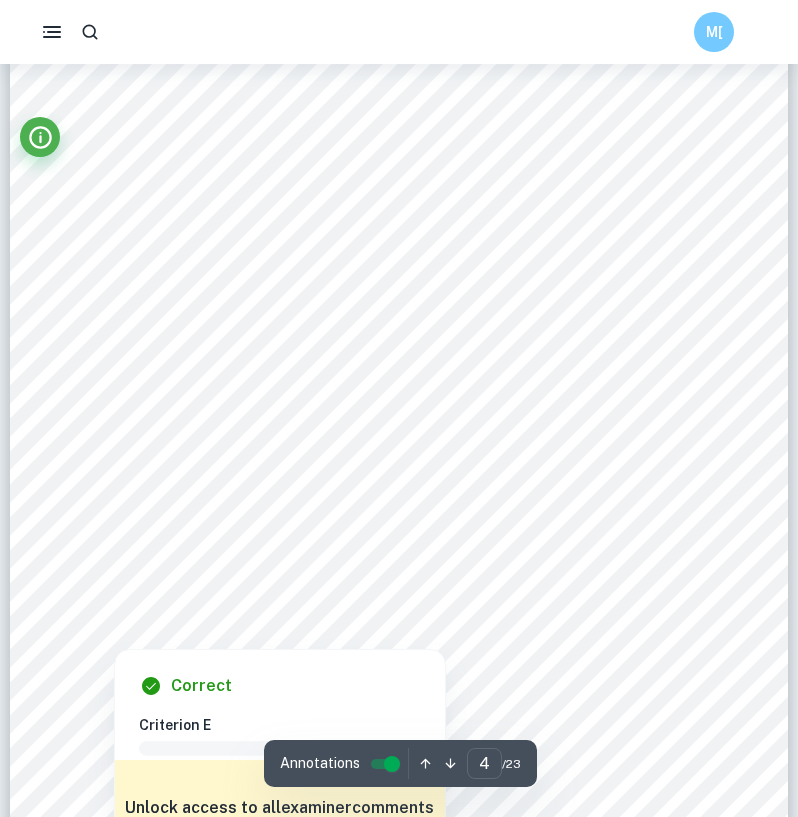 scroll, scrollTop: 3868, scrollLeft: 0, axis: vertical 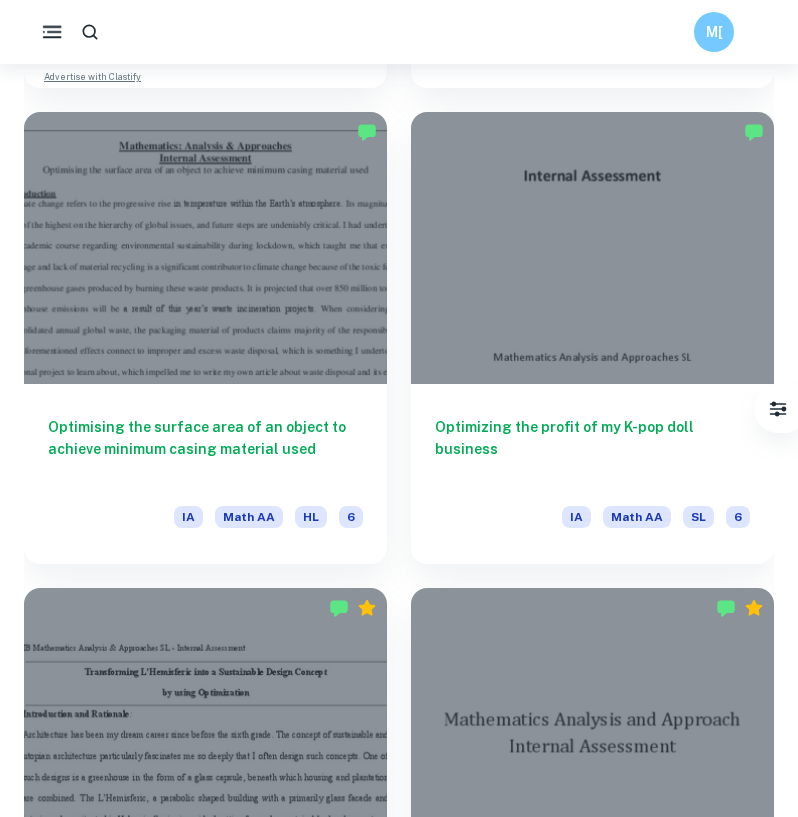 click 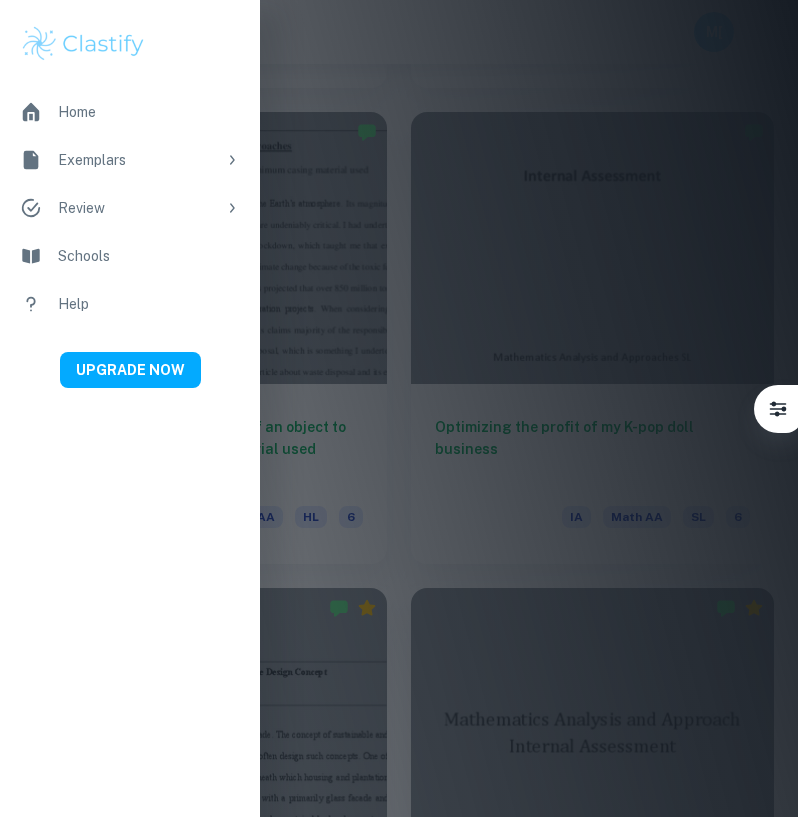 click at bounding box center (399, 408) 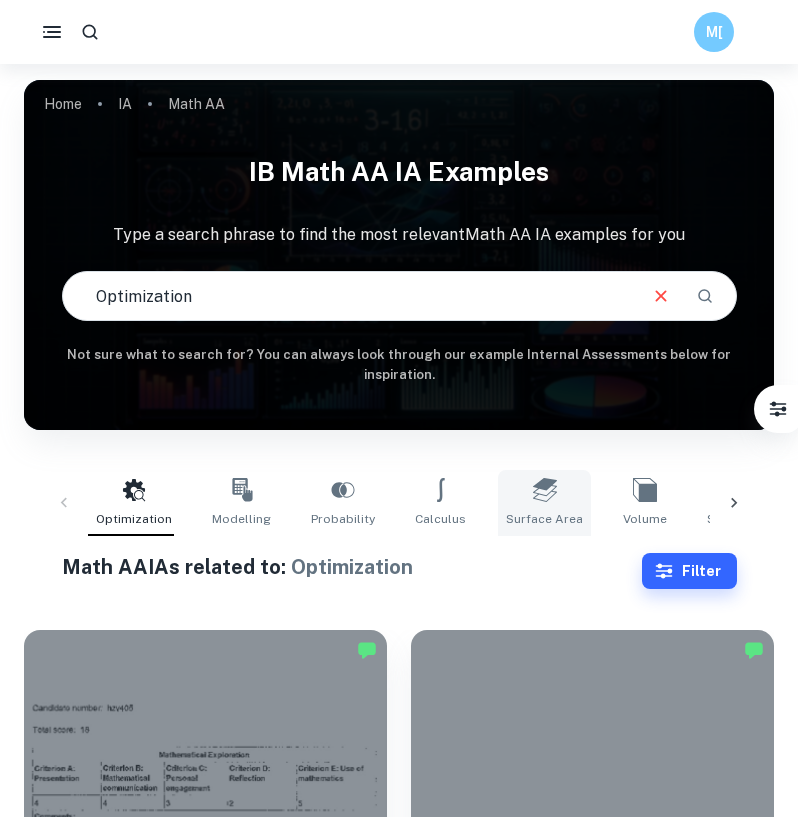 scroll, scrollTop: 0, scrollLeft: 0, axis: both 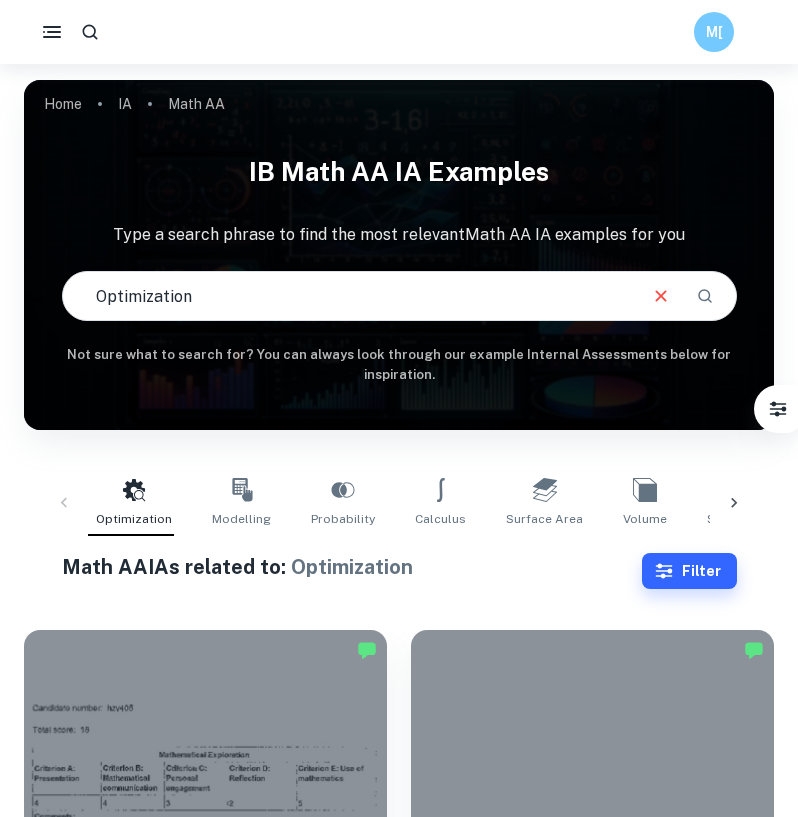 click on "Optimization" at bounding box center [348, 296] 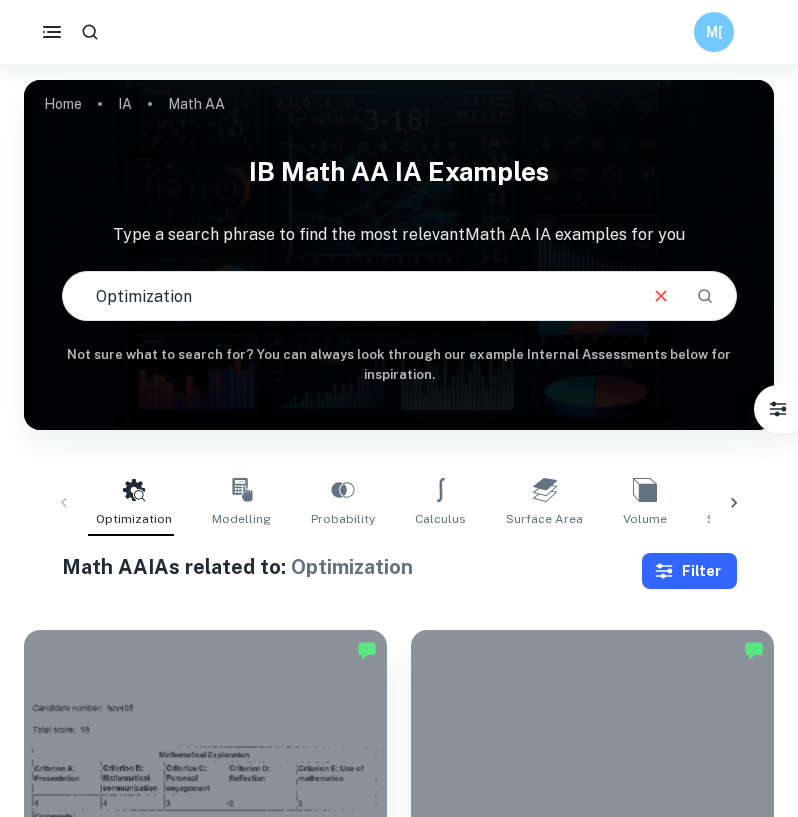 click 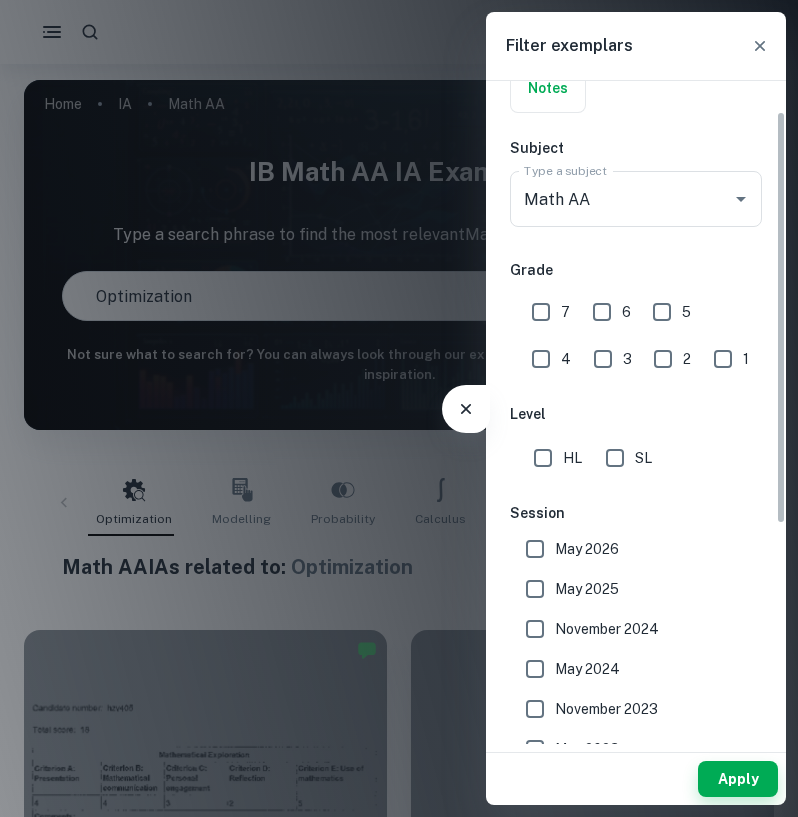 scroll, scrollTop: 197, scrollLeft: 0, axis: vertical 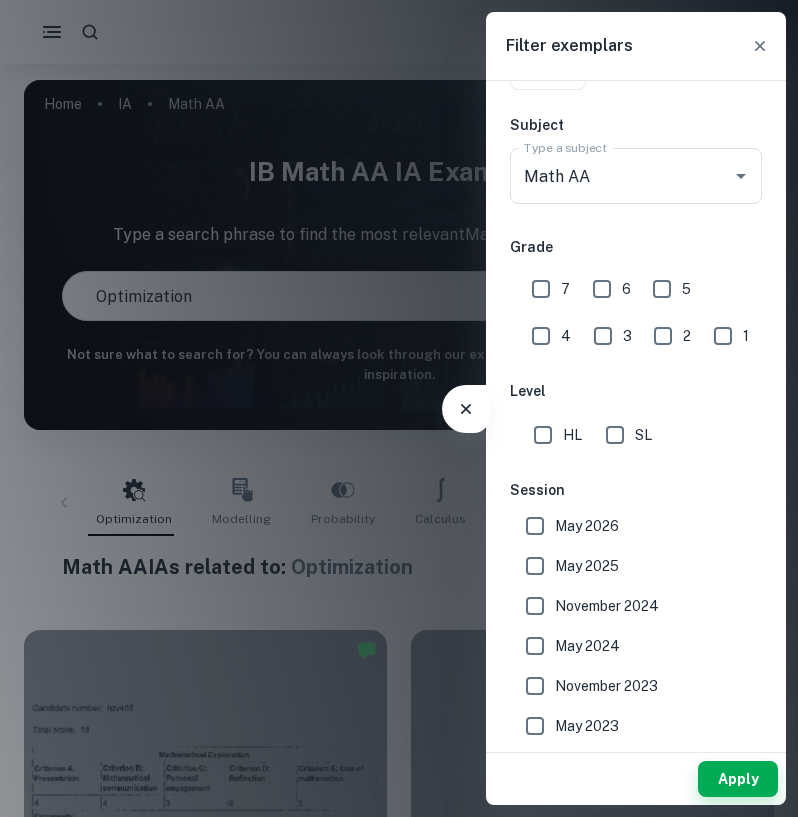 click on "7" at bounding box center [541, 289] 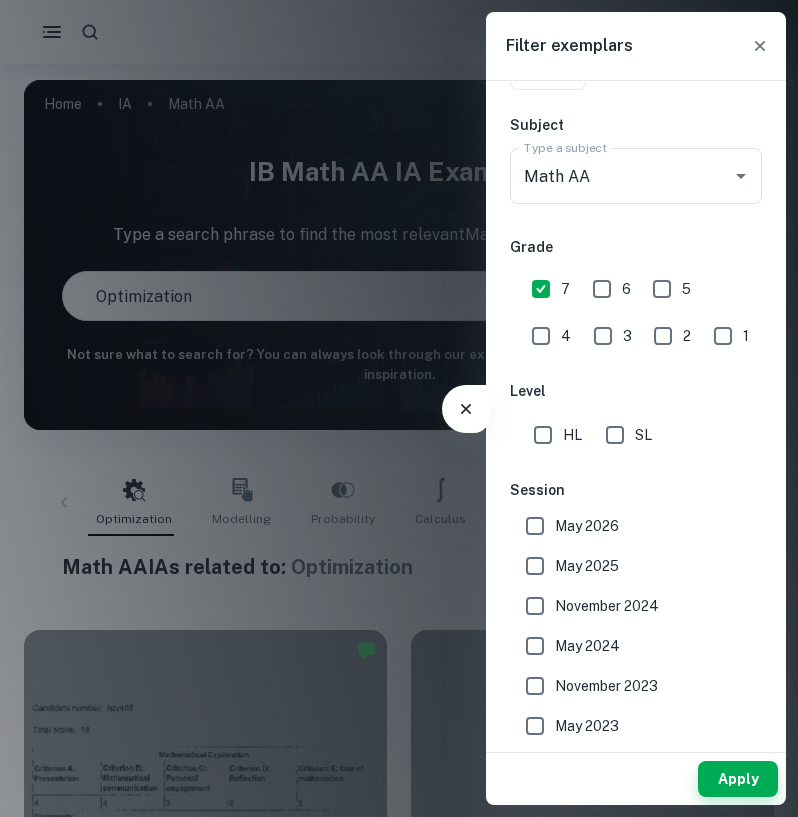 click on "6" at bounding box center (602, 289) 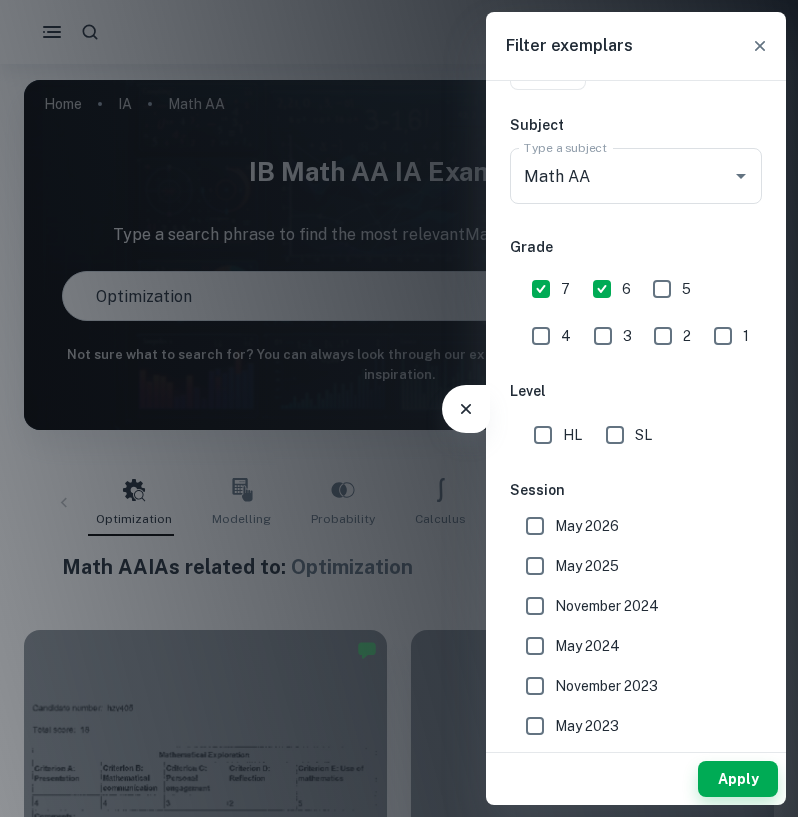 click on "SL" at bounding box center (615, 435) 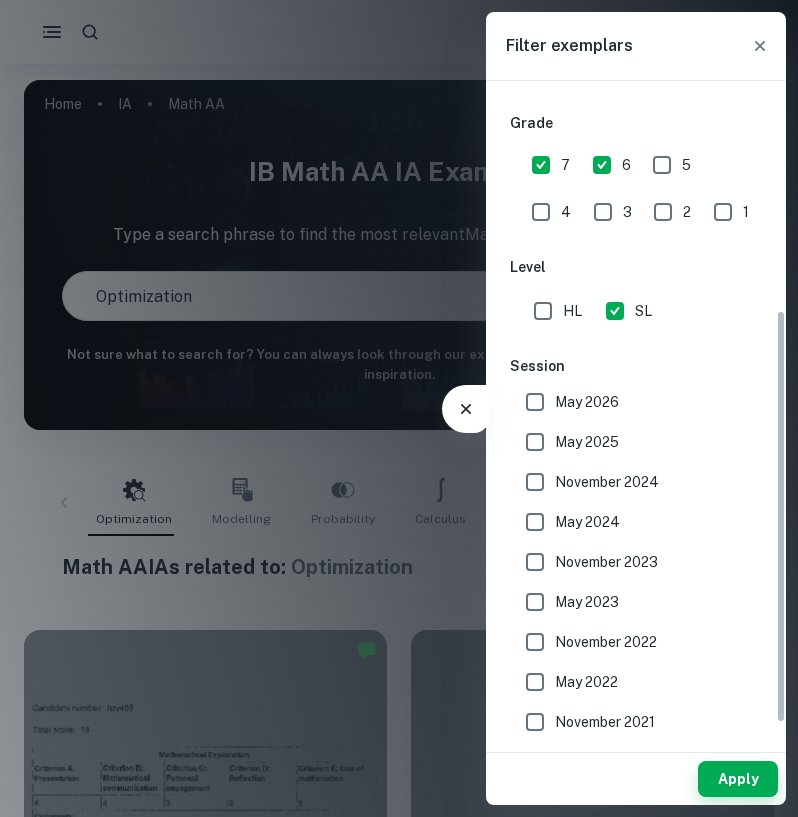 scroll, scrollTop: 378, scrollLeft: 0, axis: vertical 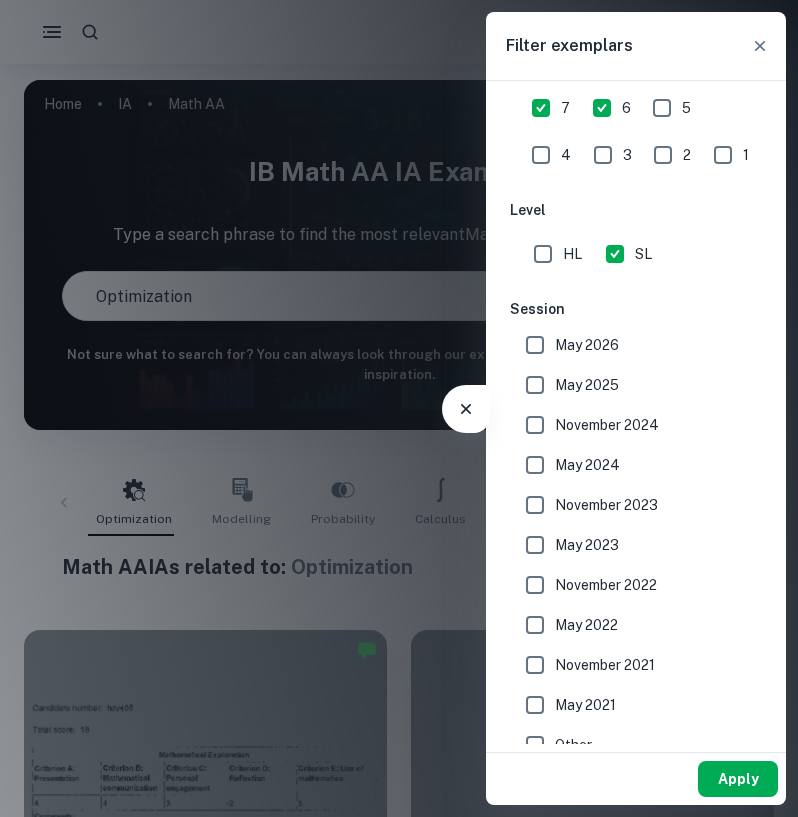 click on "Apply" at bounding box center [738, 779] 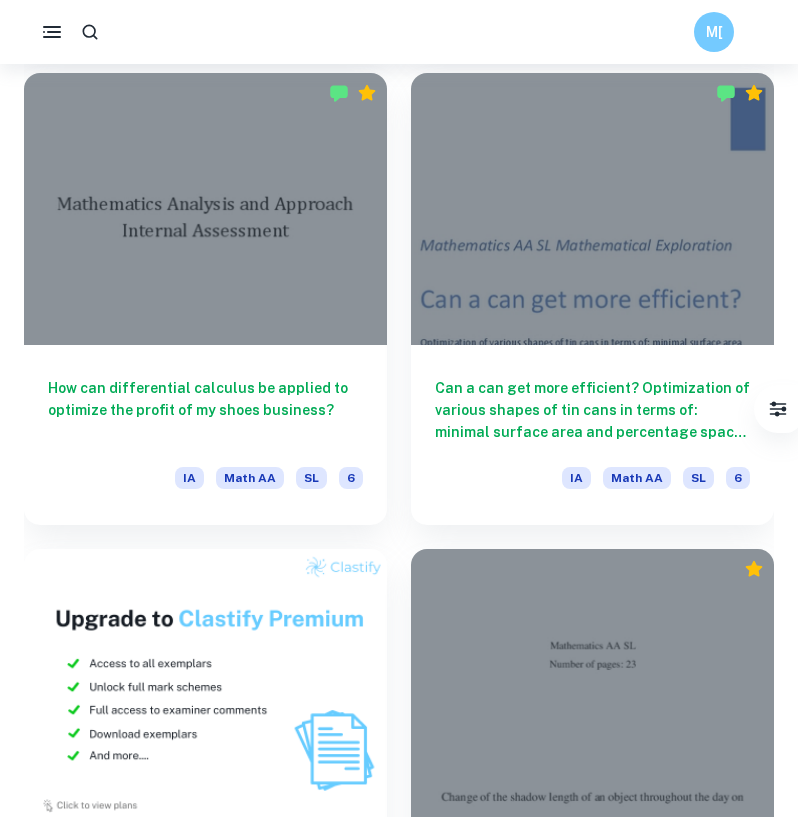 scroll, scrollTop: 1512, scrollLeft: 0, axis: vertical 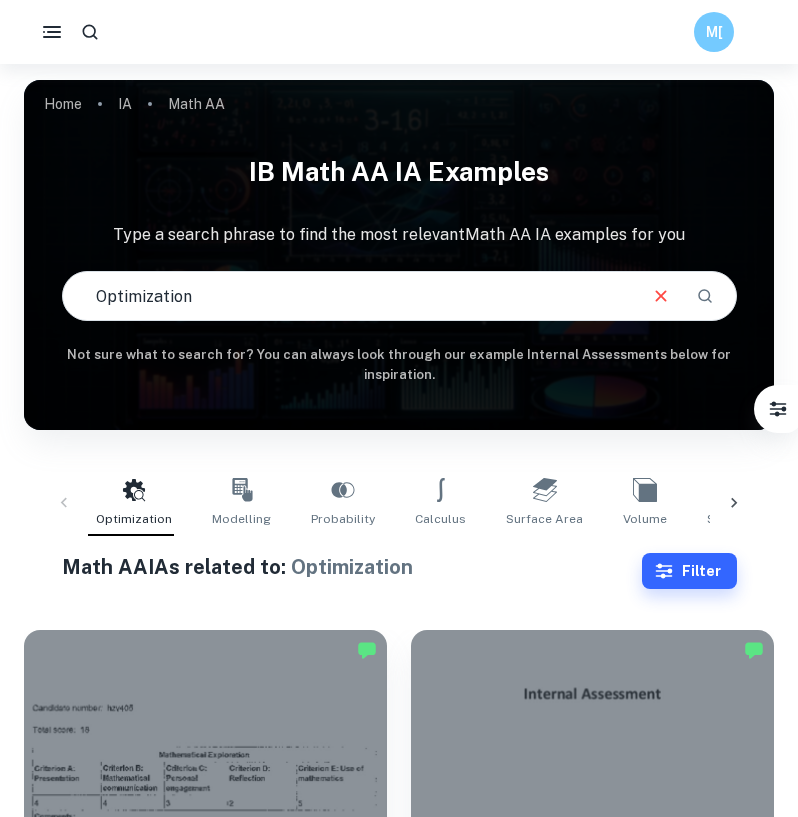 click on "Optimization" at bounding box center (348, 296) 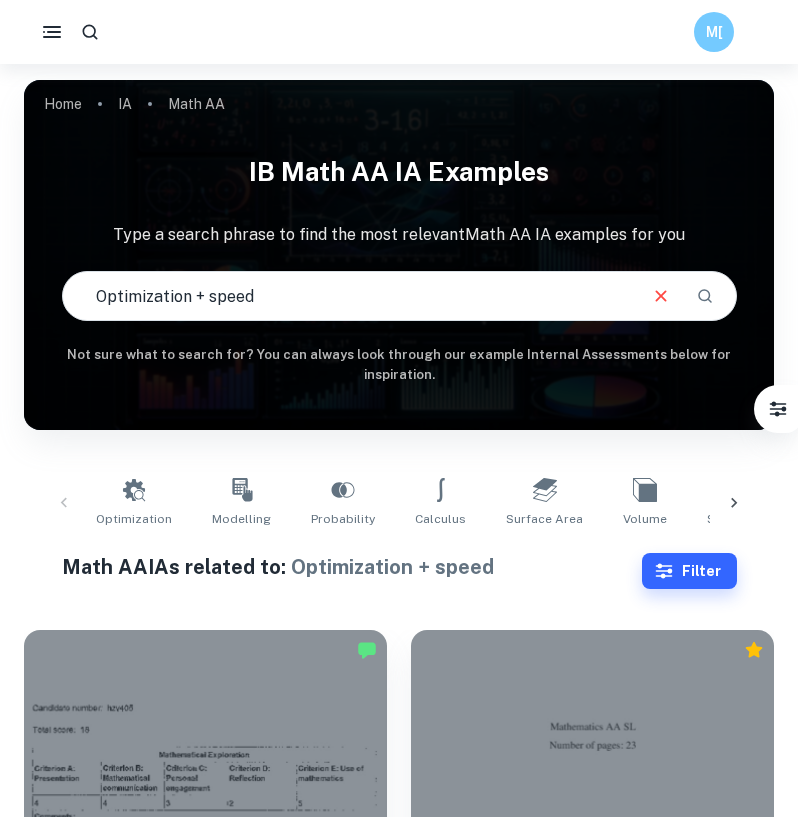 scroll, scrollTop: 0, scrollLeft: 0, axis: both 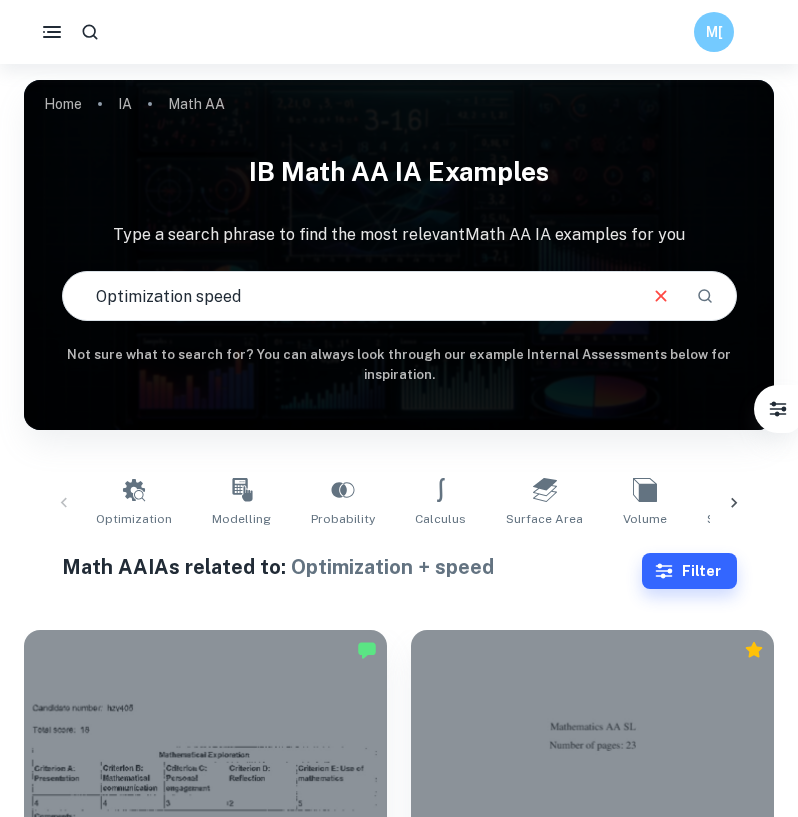 type on "Optimization speed" 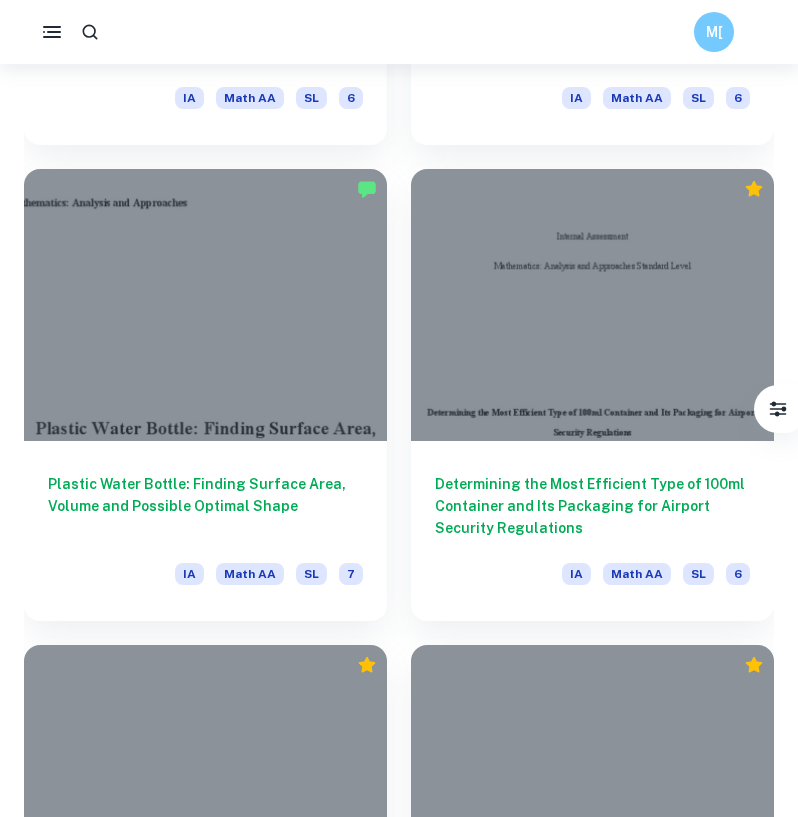 scroll, scrollTop: 7890, scrollLeft: 0, axis: vertical 